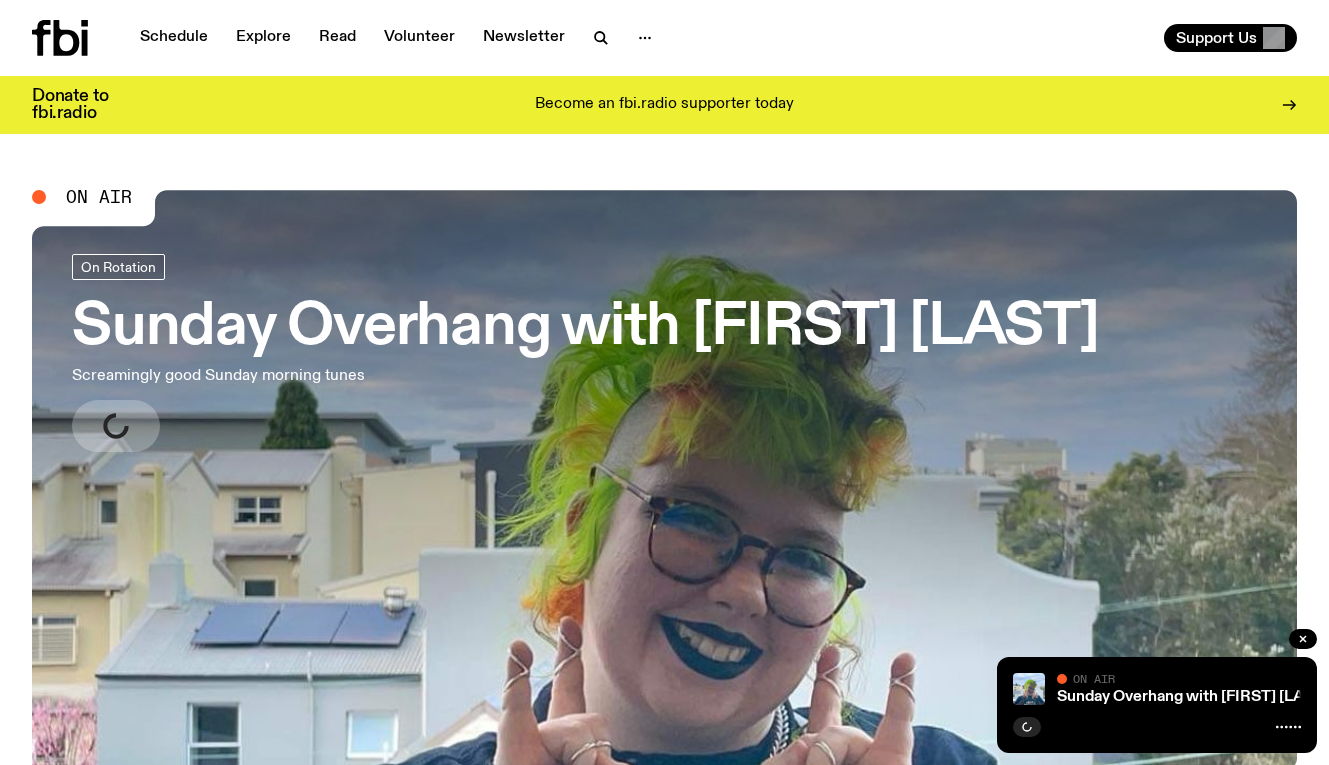 scroll, scrollTop: 0, scrollLeft: 0, axis: both 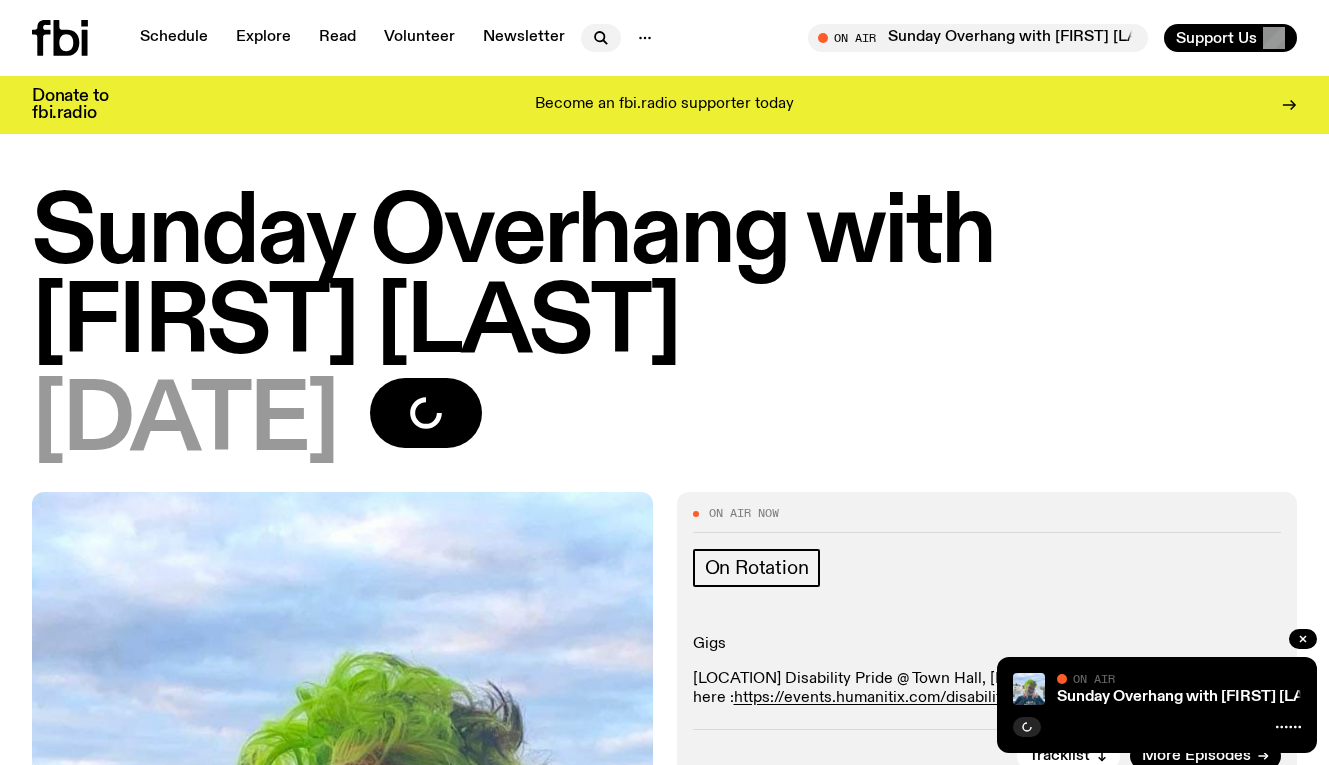 click at bounding box center [601, 38] 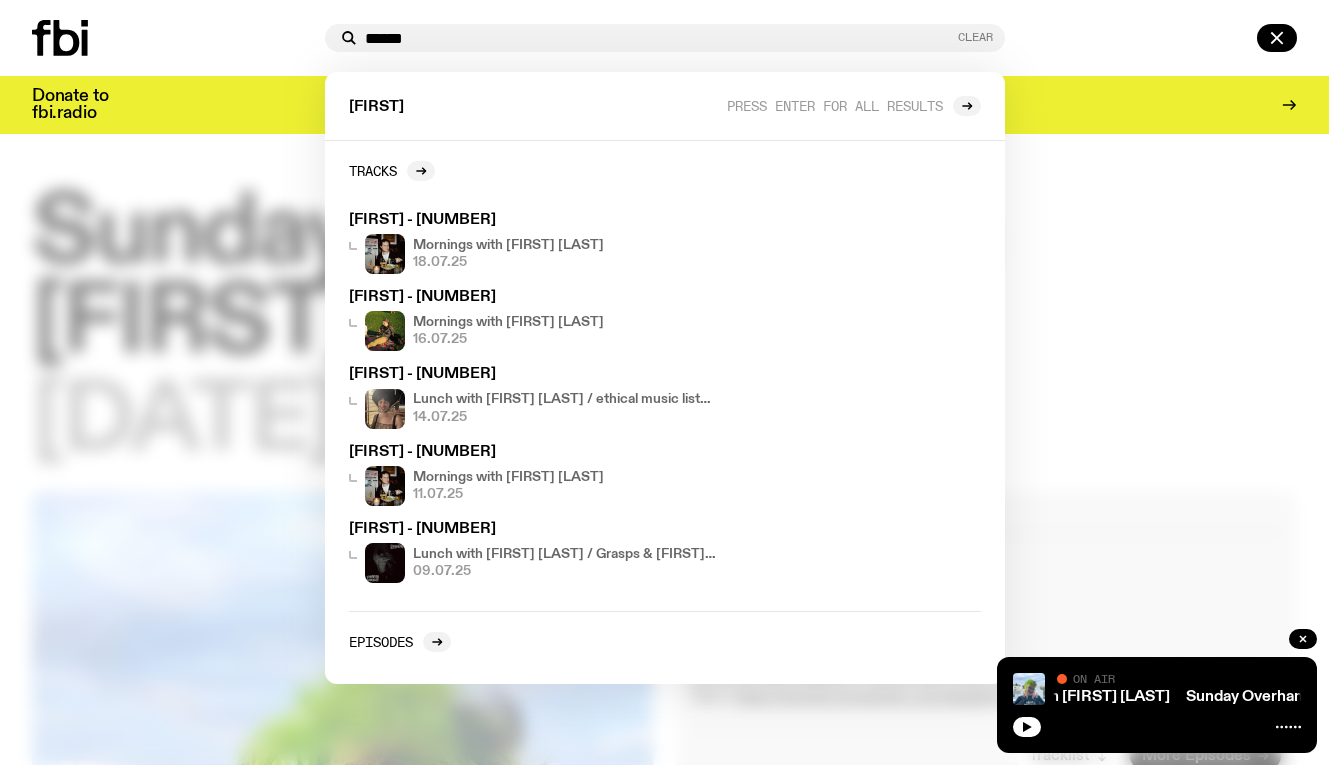 type on "******" 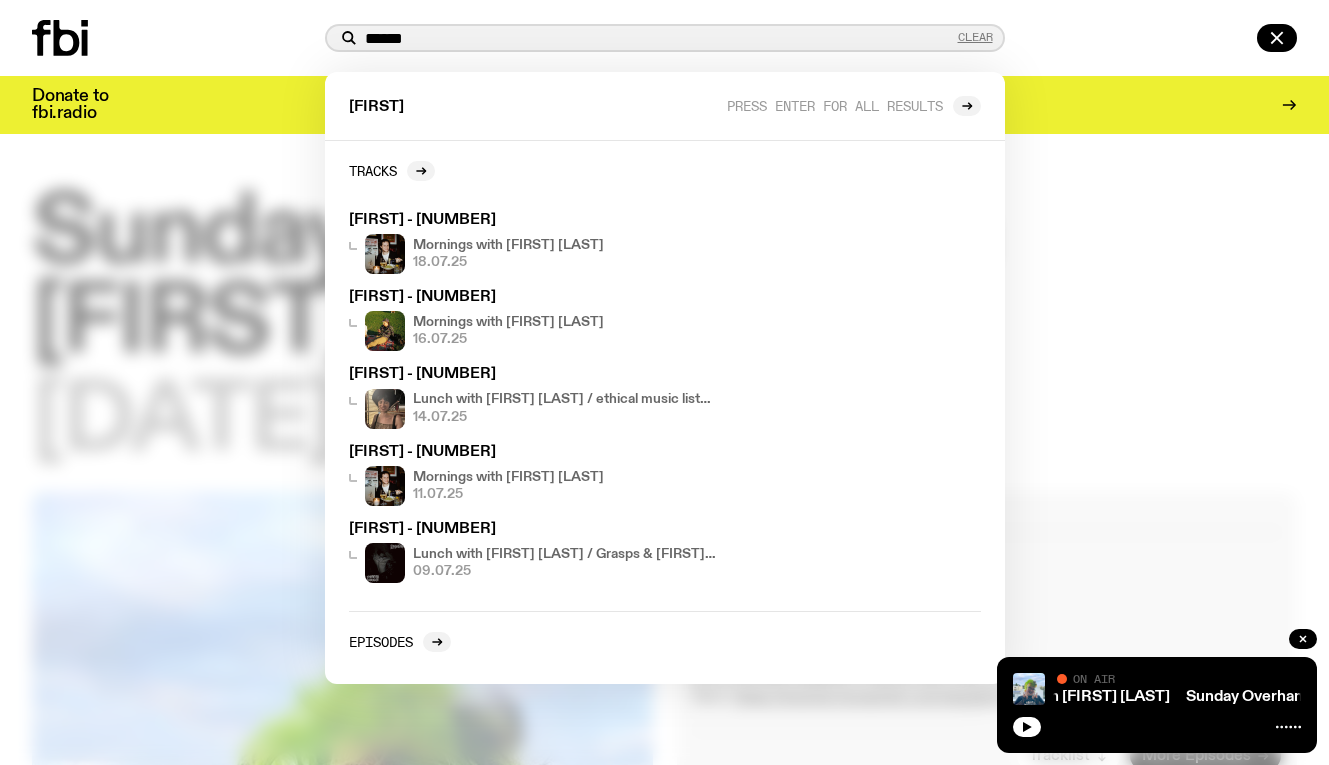 click on "Clear" at bounding box center [975, 37] 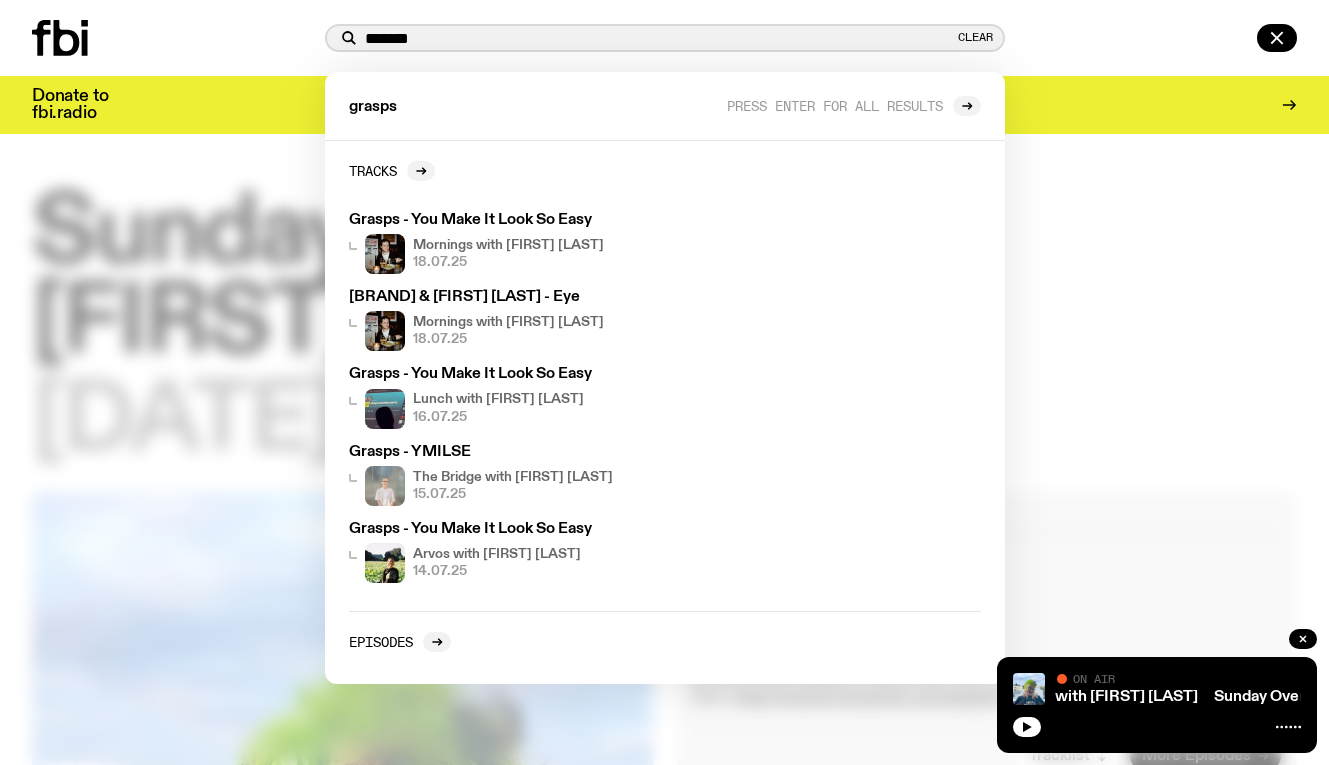 type on "******" 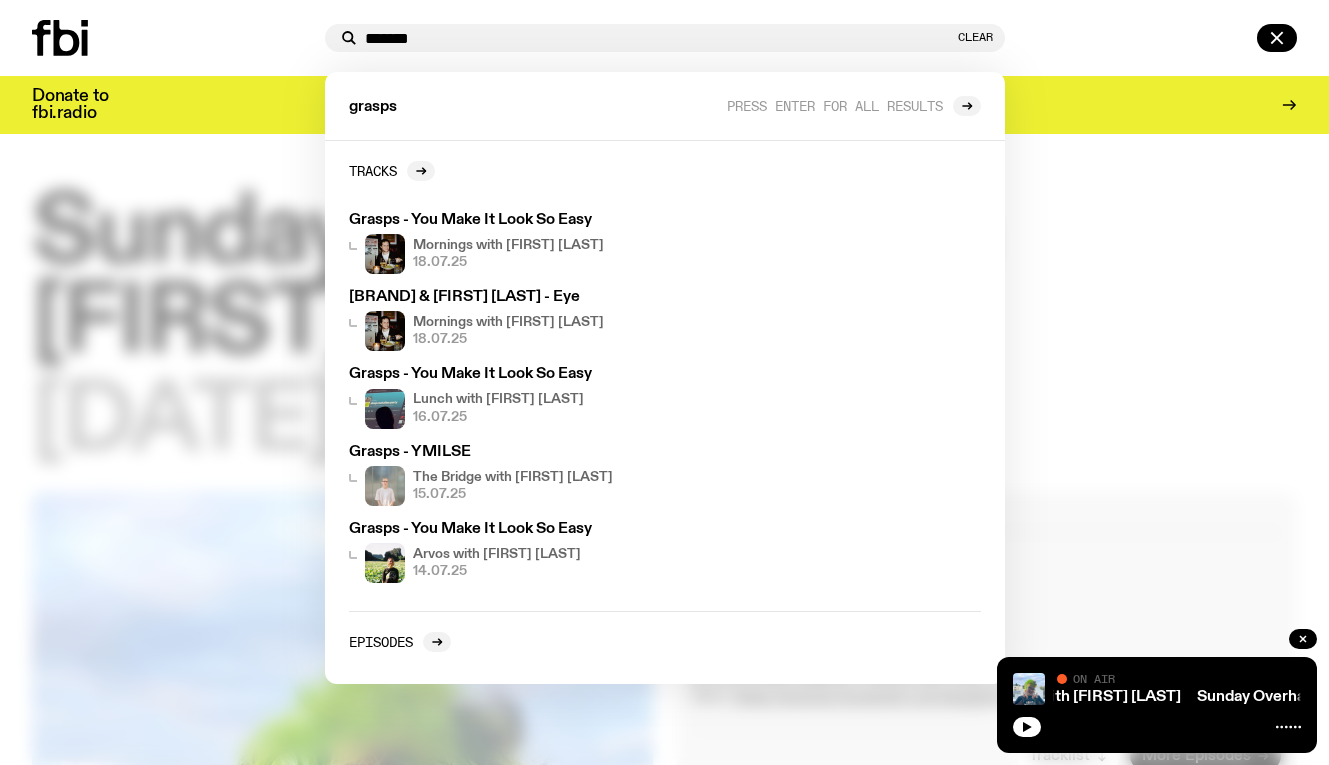 click at bounding box center (174, 38) 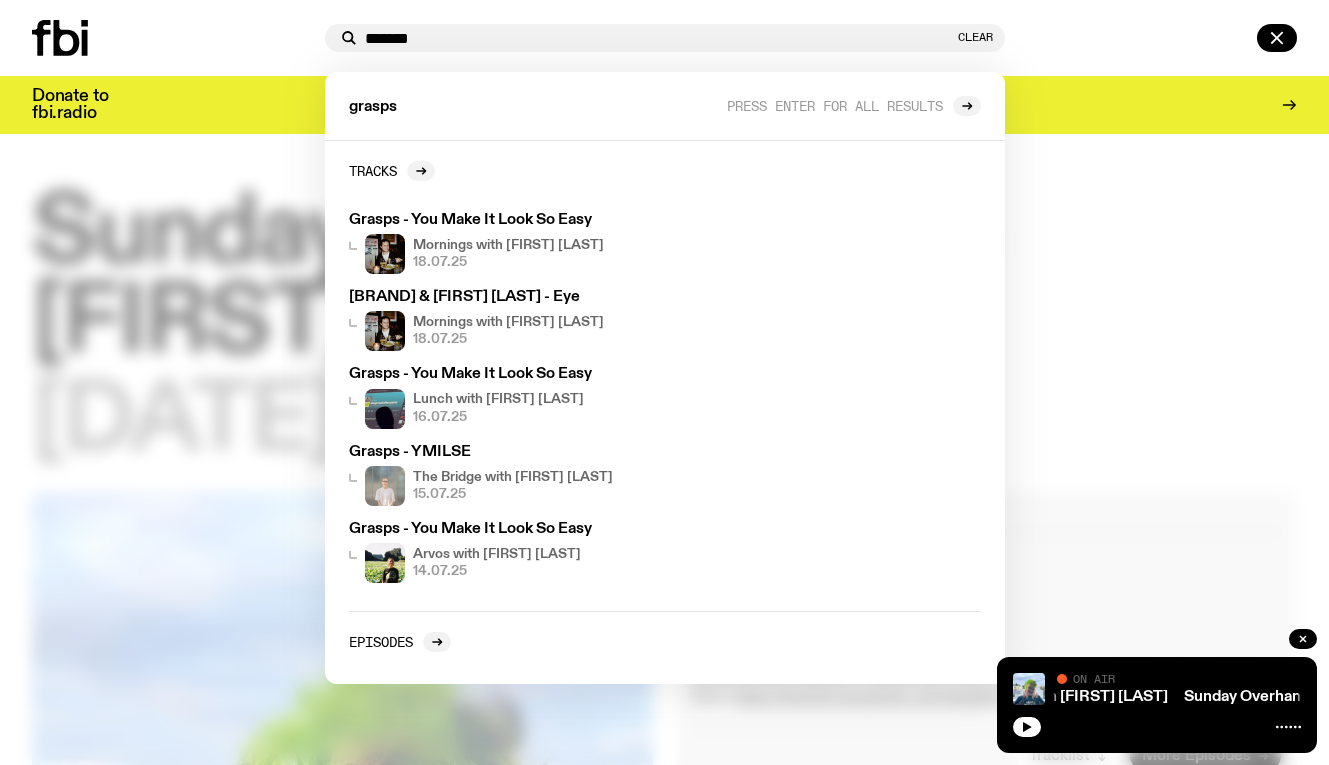click 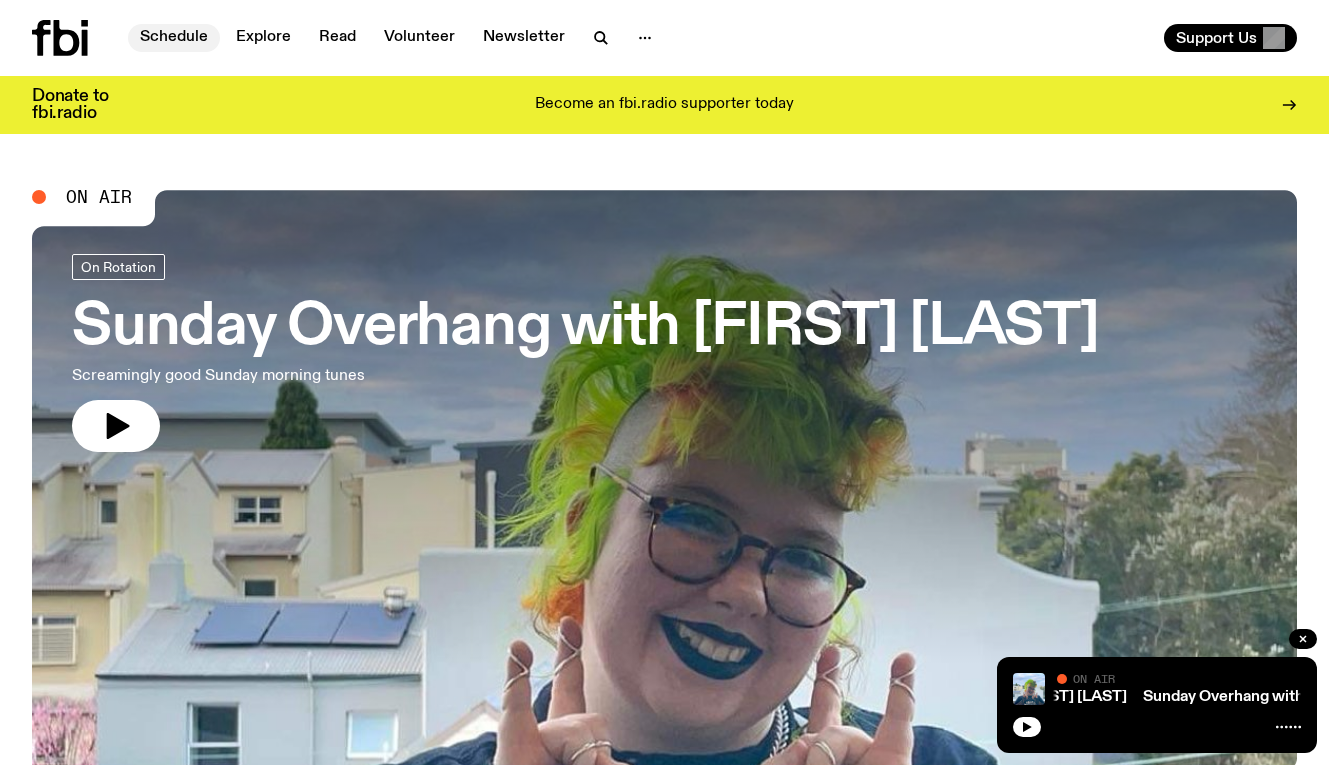 click on "Schedule" 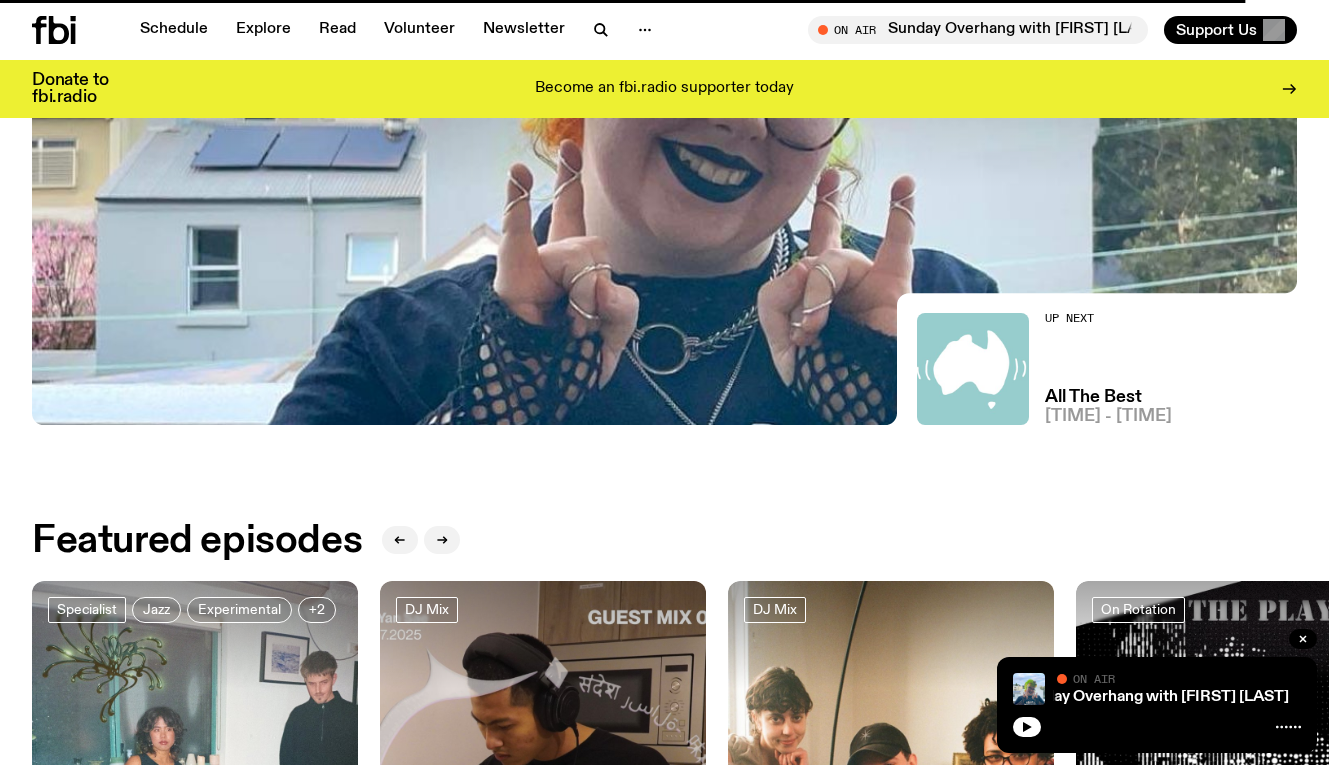 scroll, scrollTop: 383, scrollLeft: 0, axis: vertical 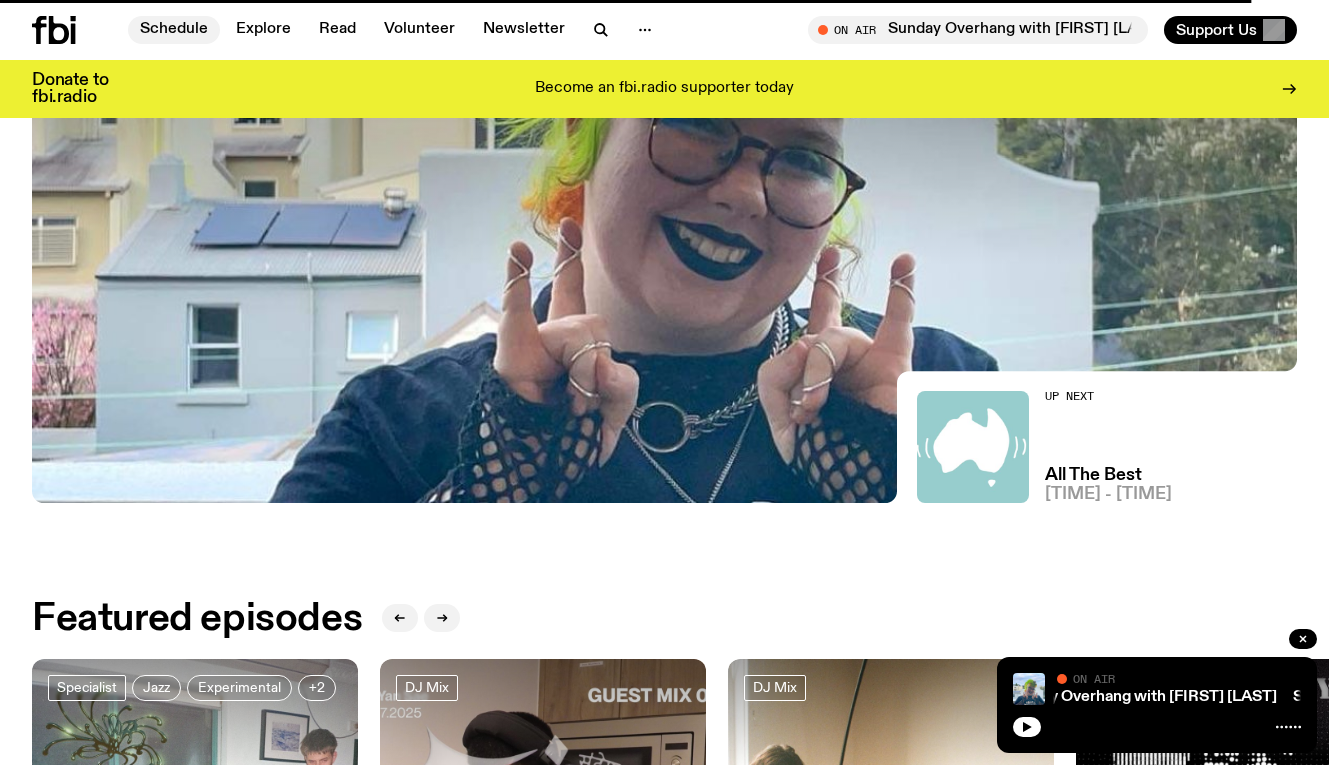 click on "Schedule" 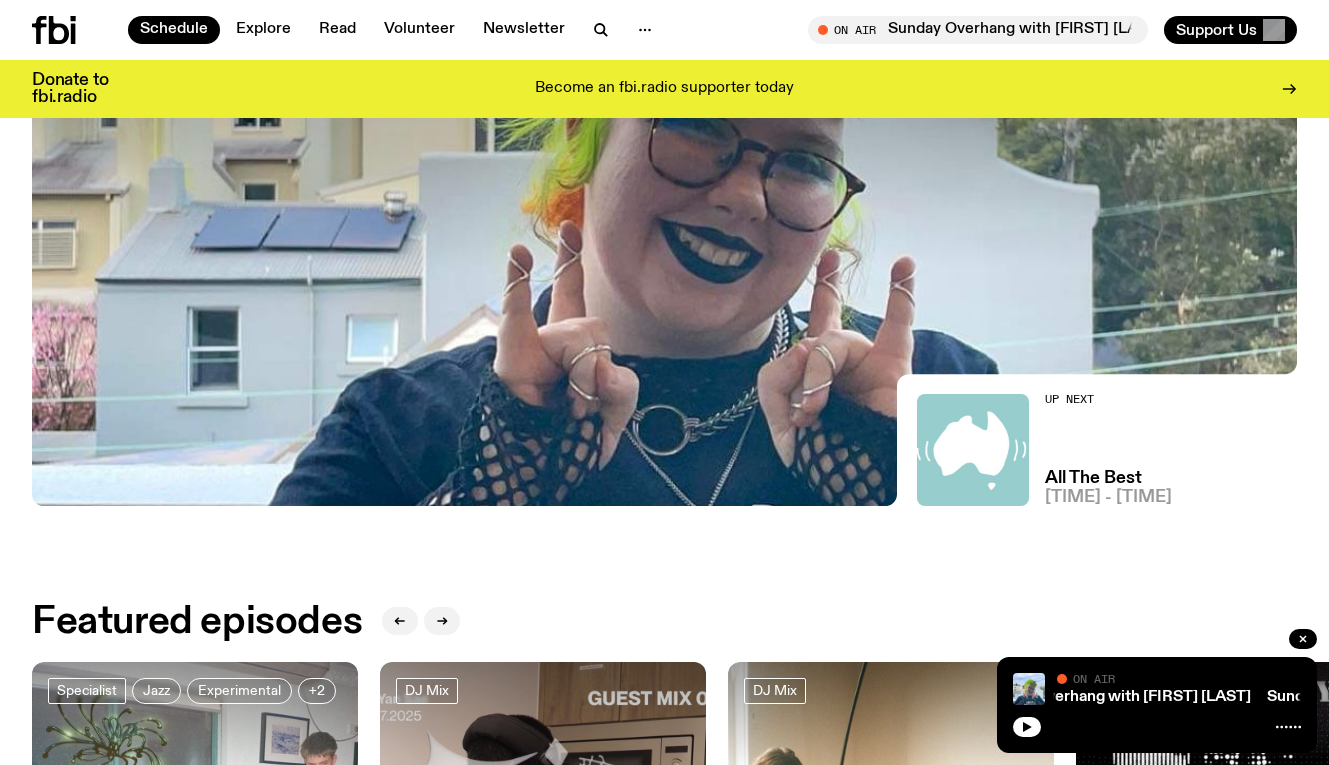 scroll, scrollTop: 0, scrollLeft: 0, axis: both 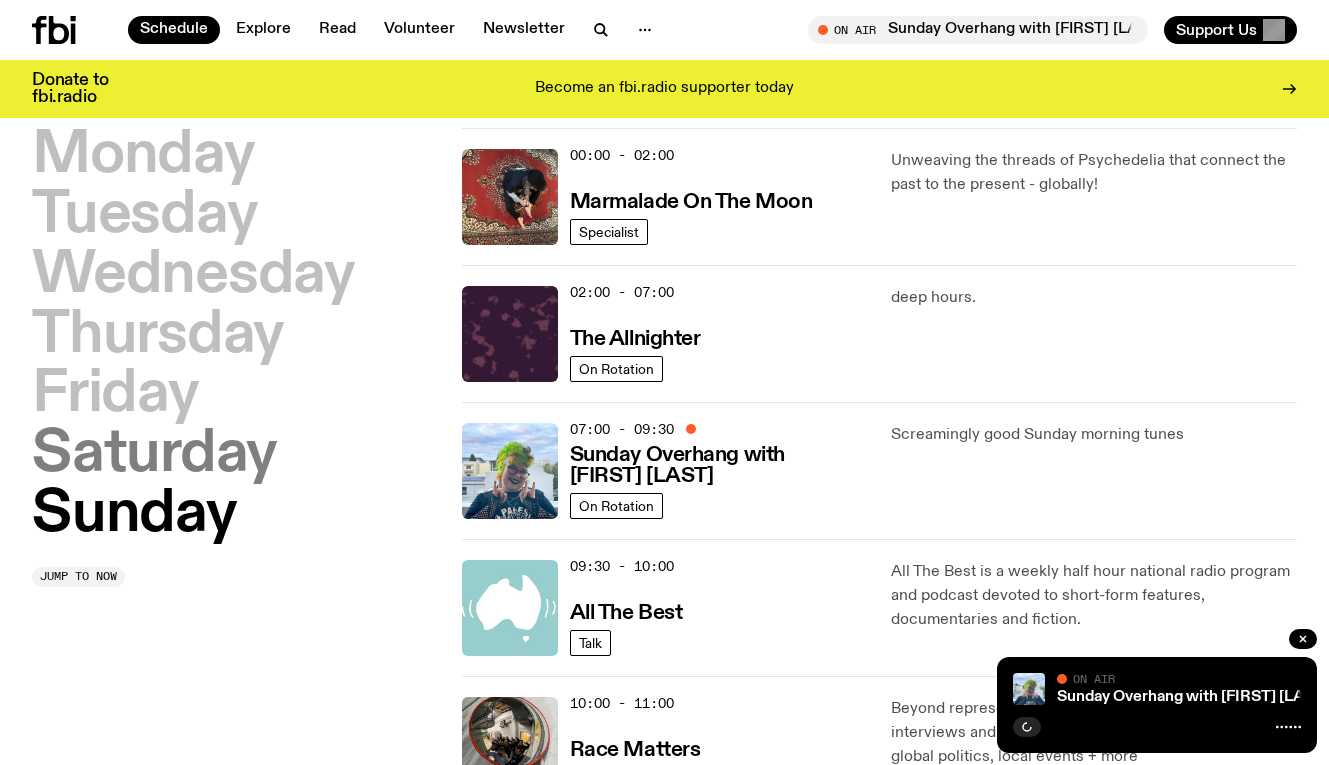click on "Saturday" at bounding box center [154, 455] 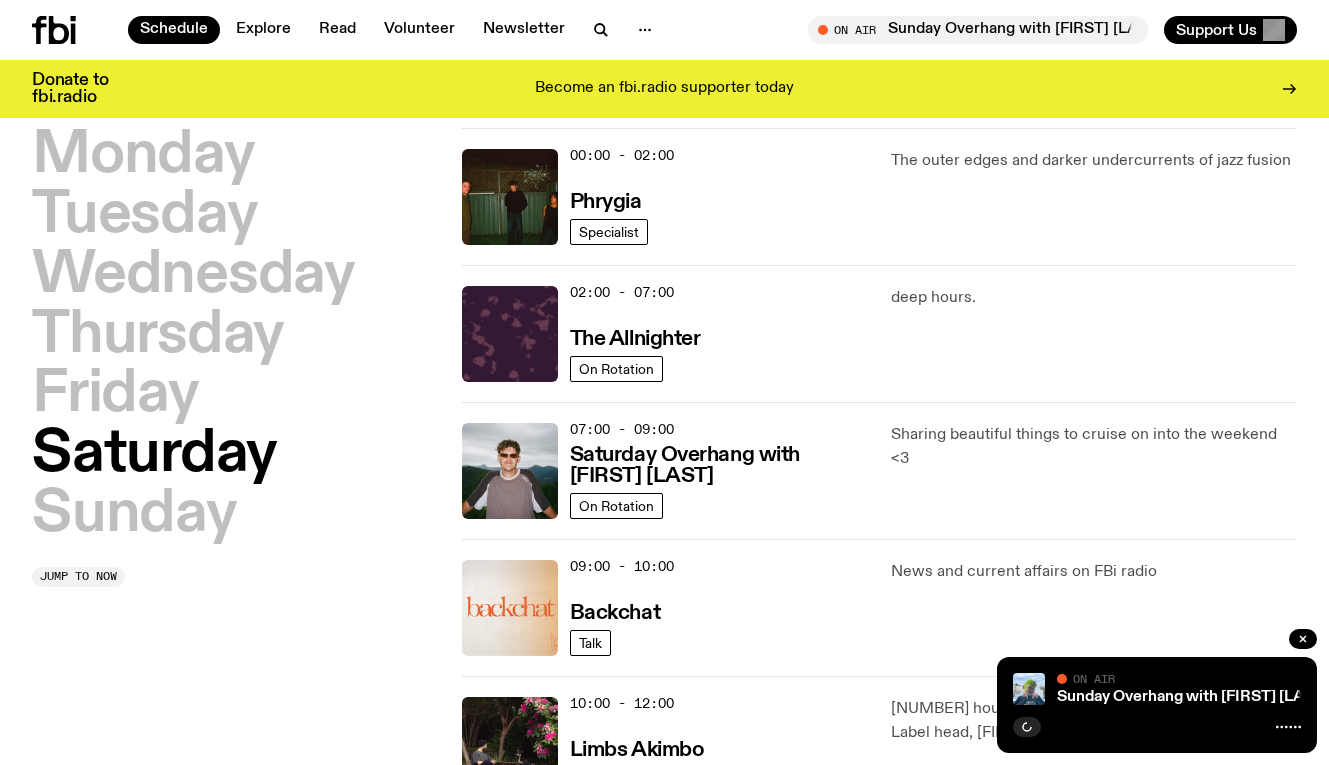 scroll, scrollTop: 56, scrollLeft: 0, axis: vertical 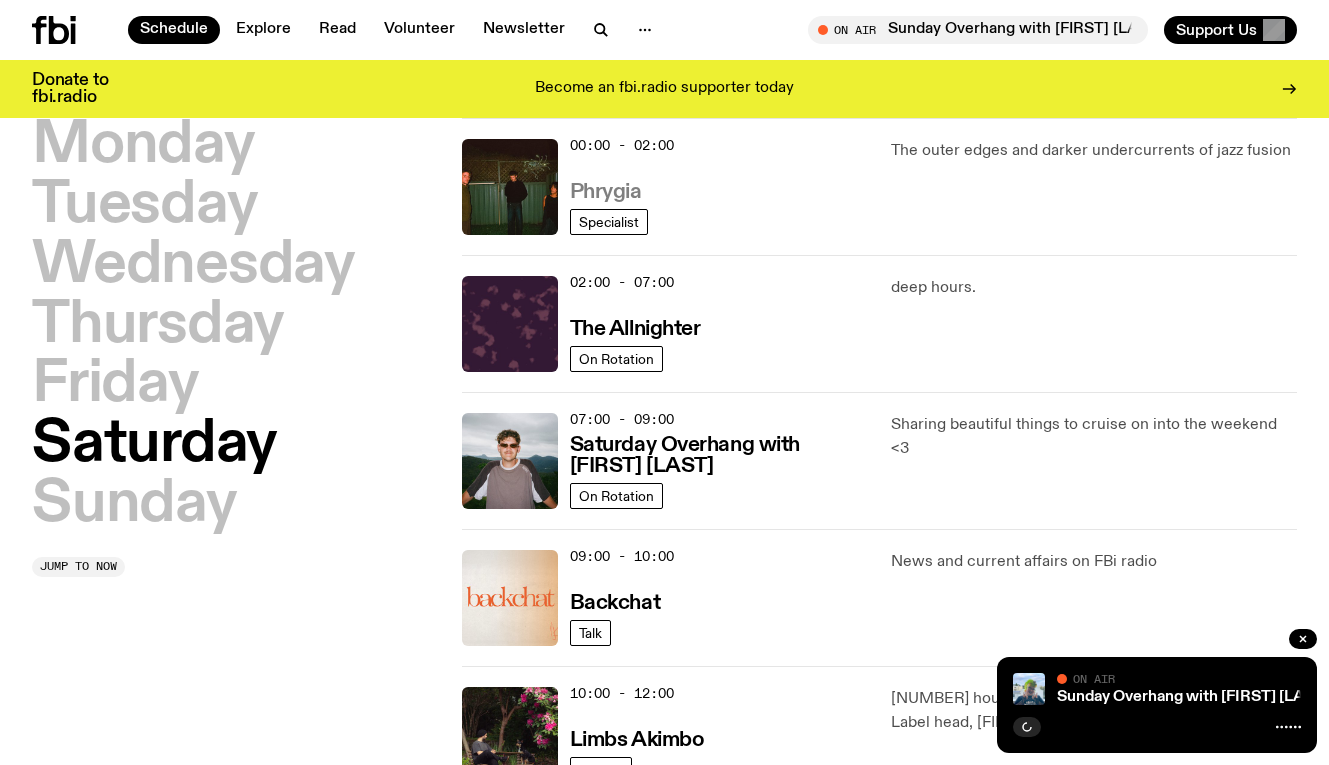 click on "Phrygia" at bounding box center [606, 192] 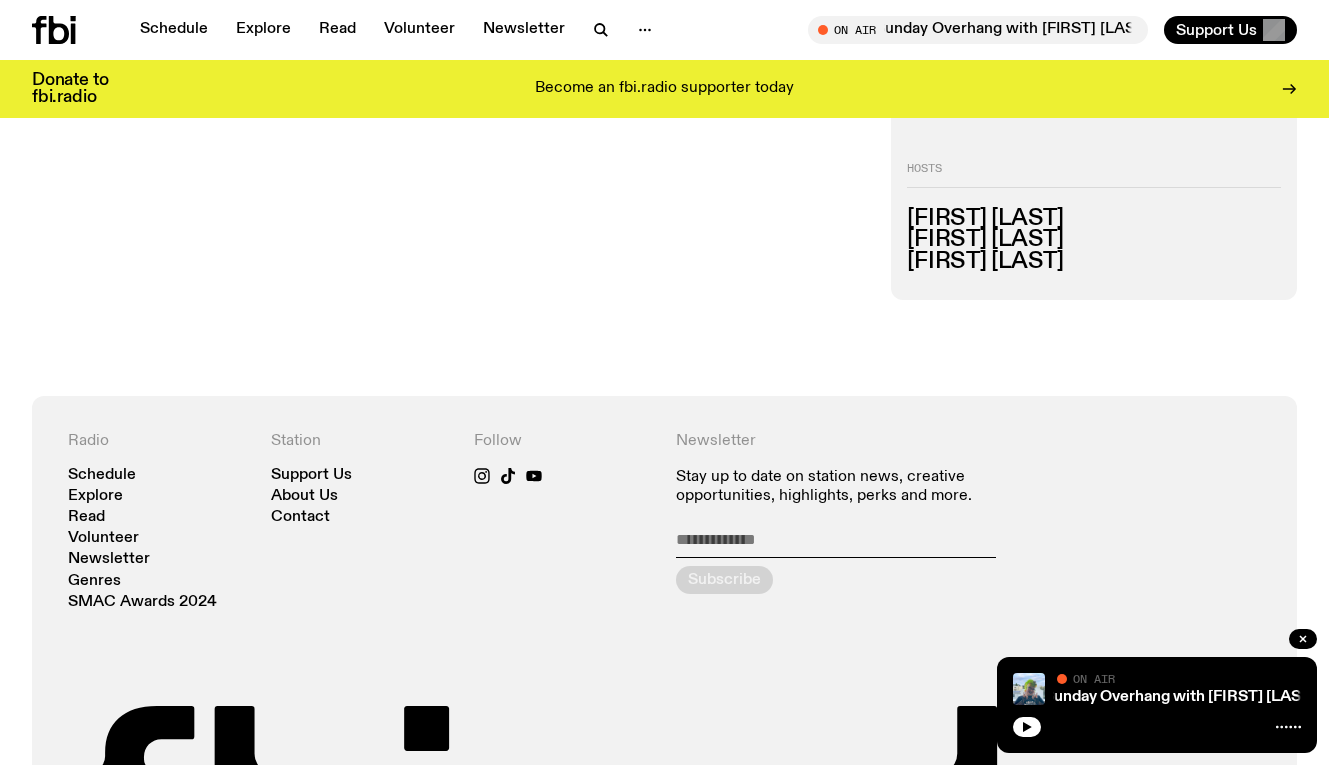 scroll, scrollTop: 807, scrollLeft: 0, axis: vertical 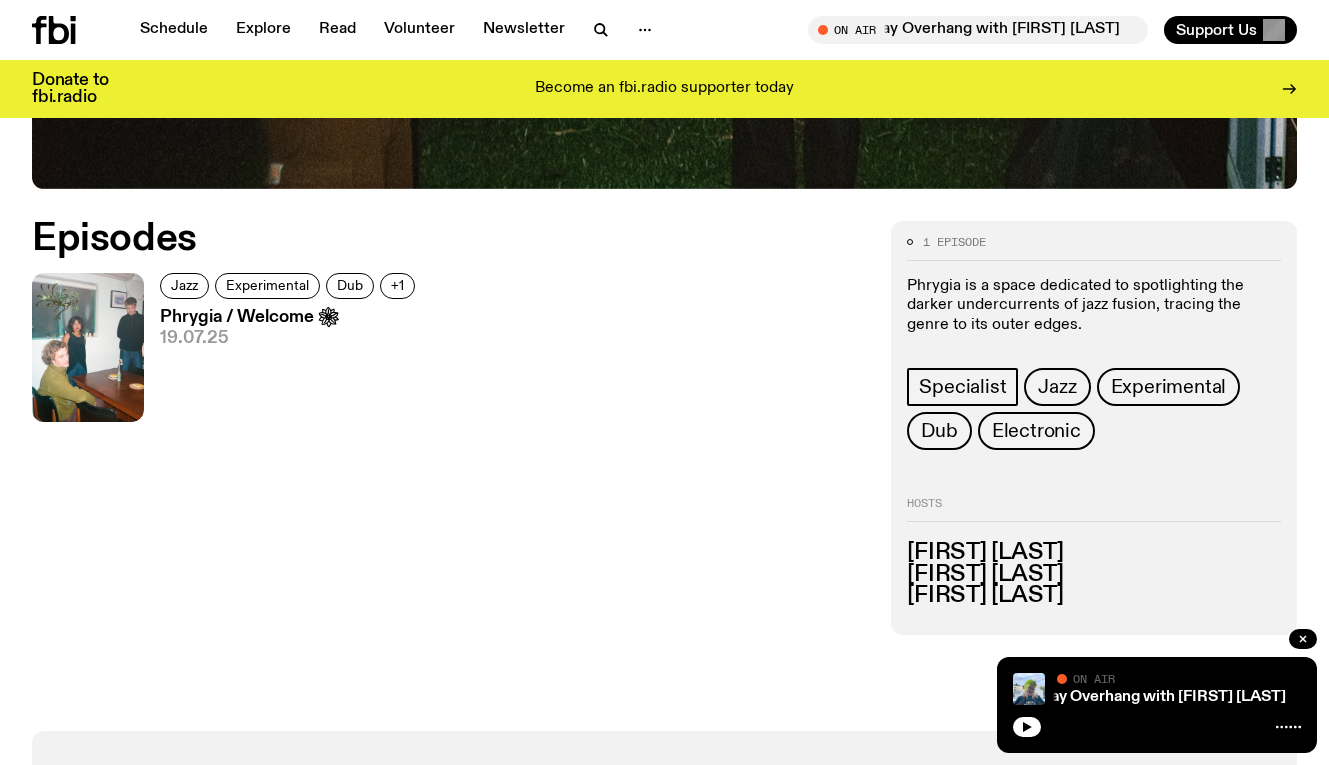 click on "Phrygia / Welcome ❀" at bounding box center [290, 317] 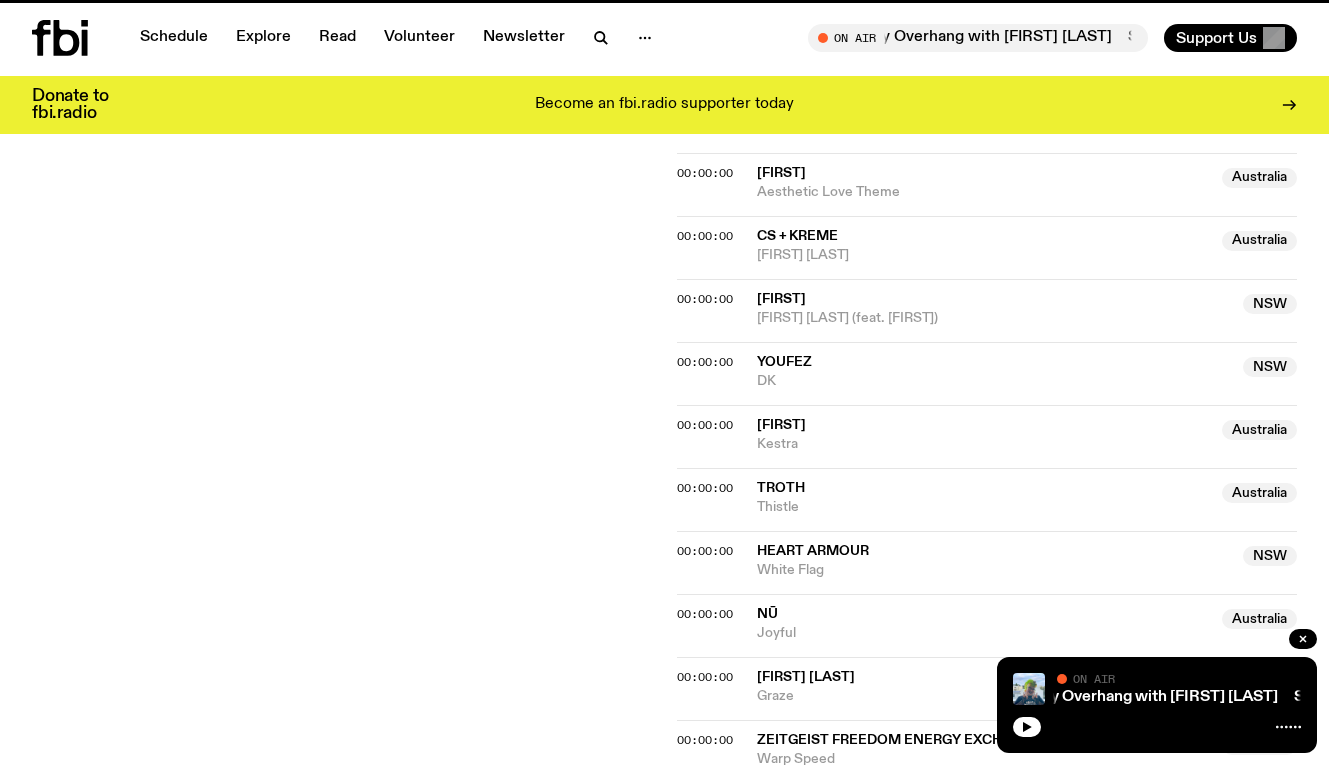 scroll, scrollTop: 0, scrollLeft: 0, axis: both 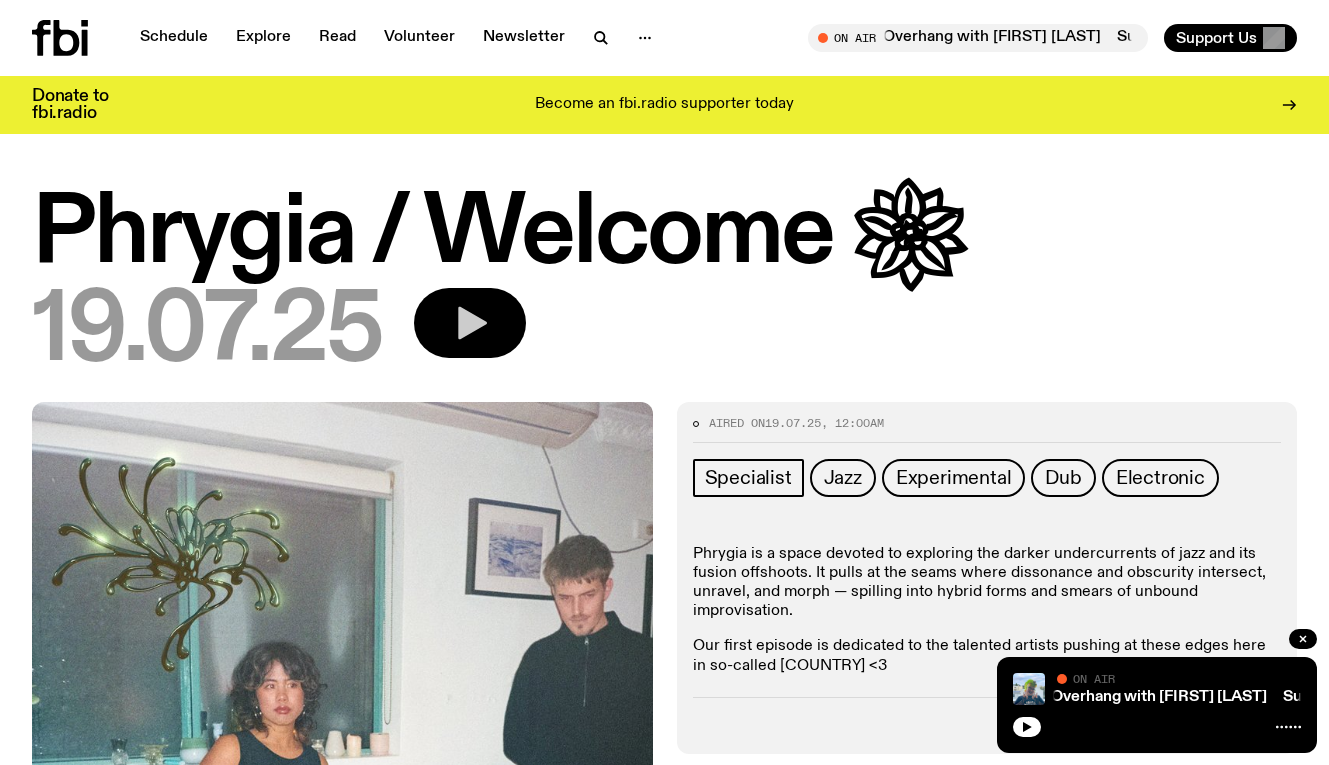 click 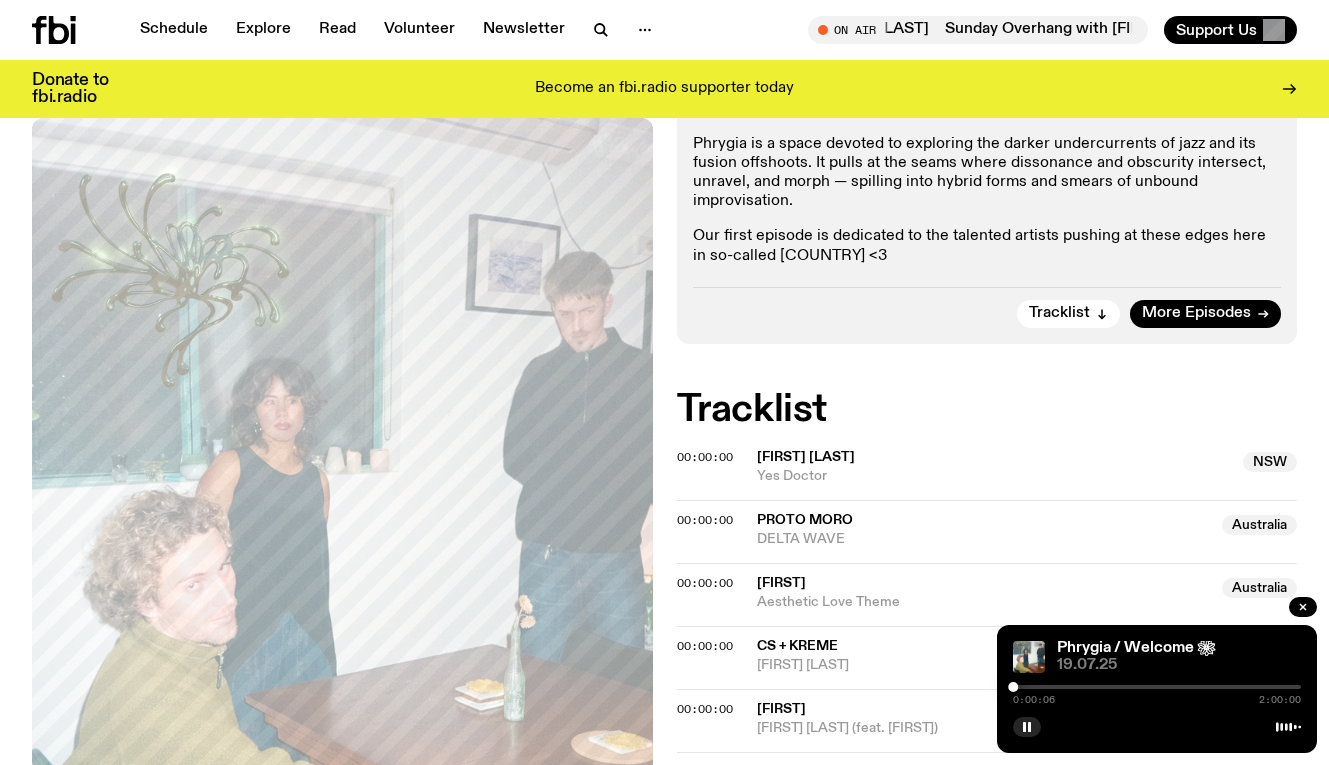 scroll, scrollTop: 396, scrollLeft: 0, axis: vertical 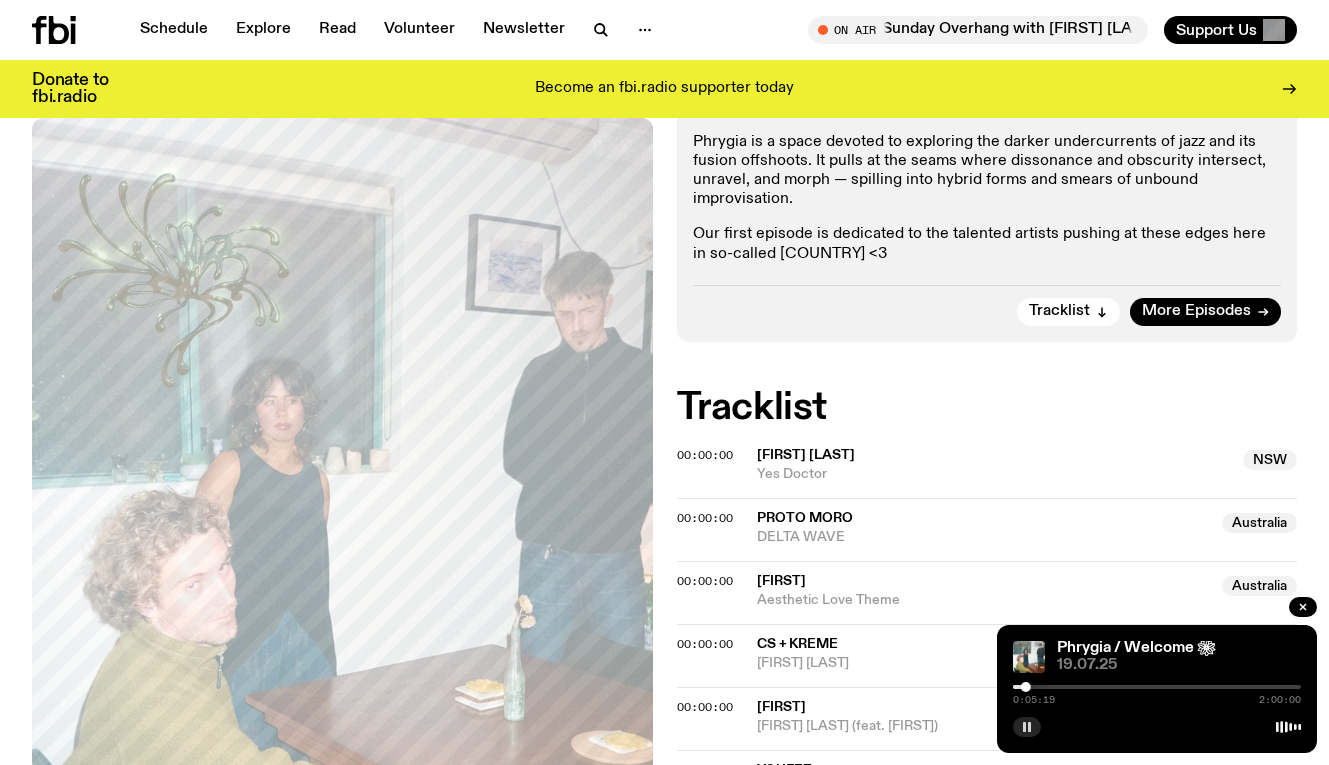 click at bounding box center [1027, 727] 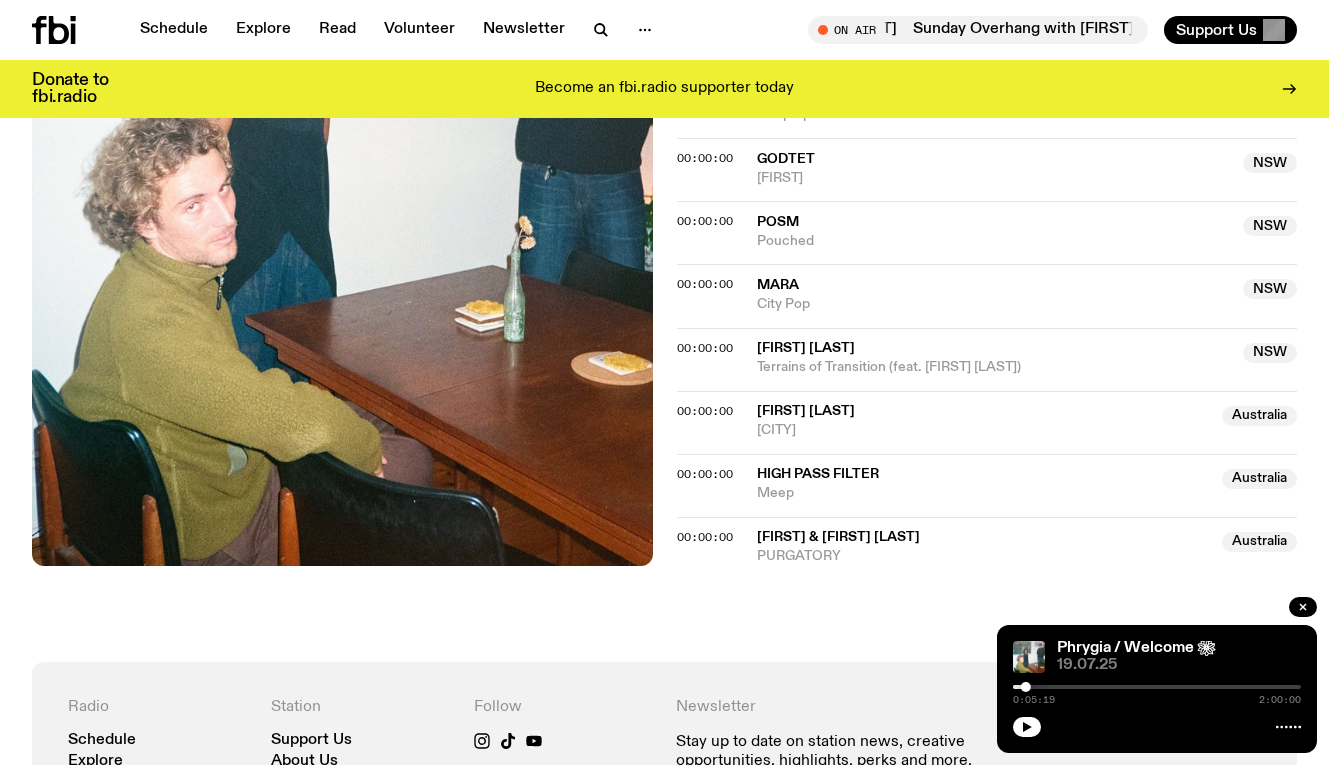 scroll, scrollTop: 1451, scrollLeft: 0, axis: vertical 